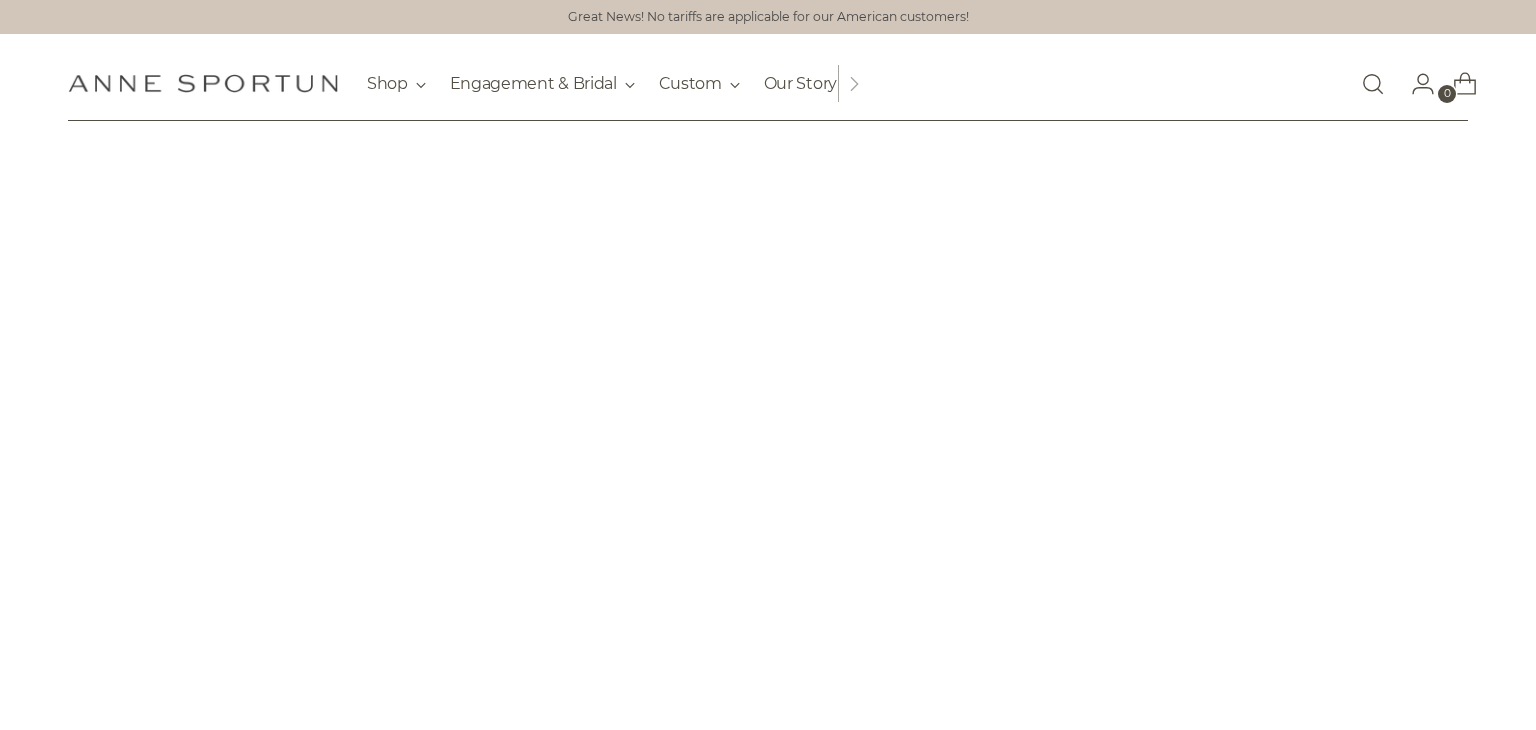 scroll, scrollTop: 0, scrollLeft: 0, axis: both 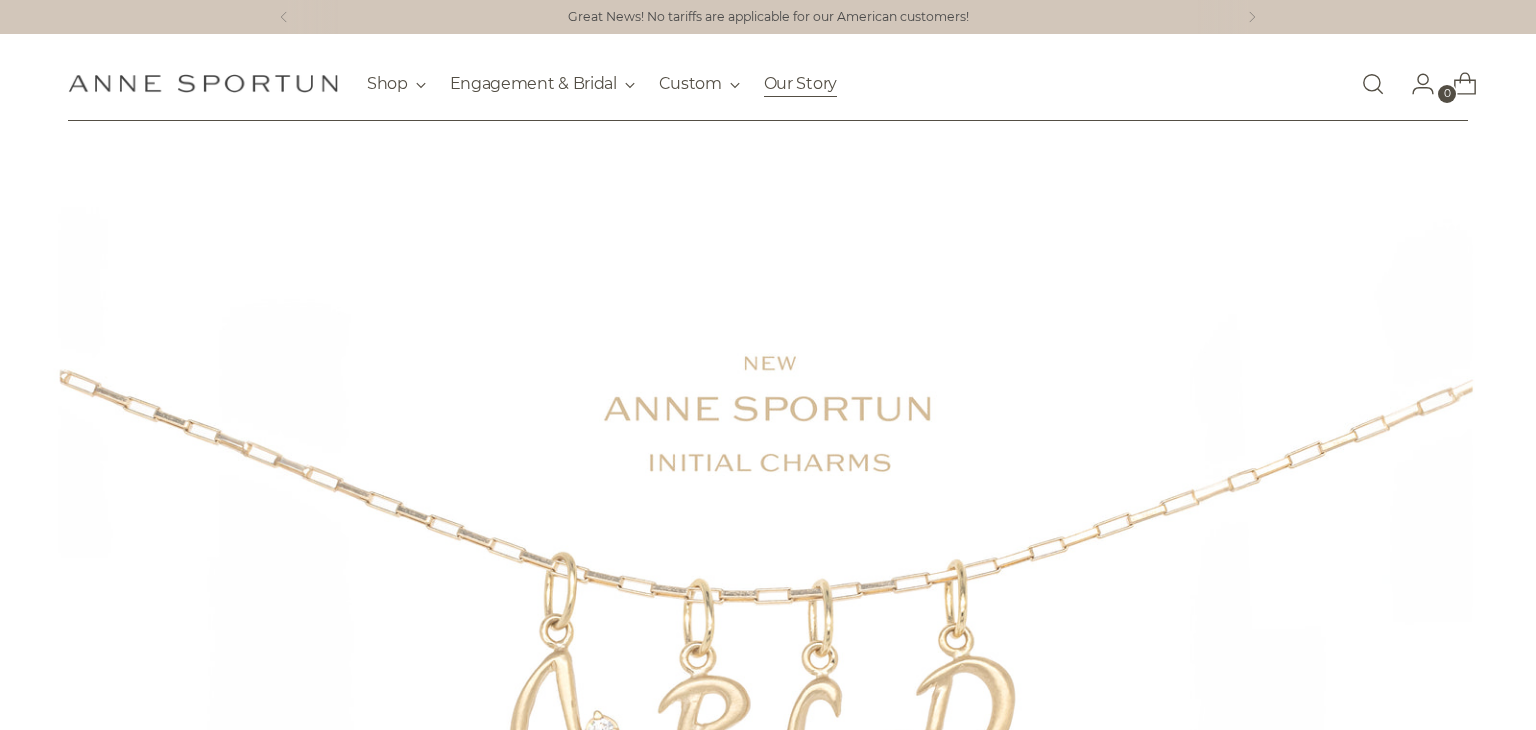 click on "Our Story" at bounding box center [800, 84] 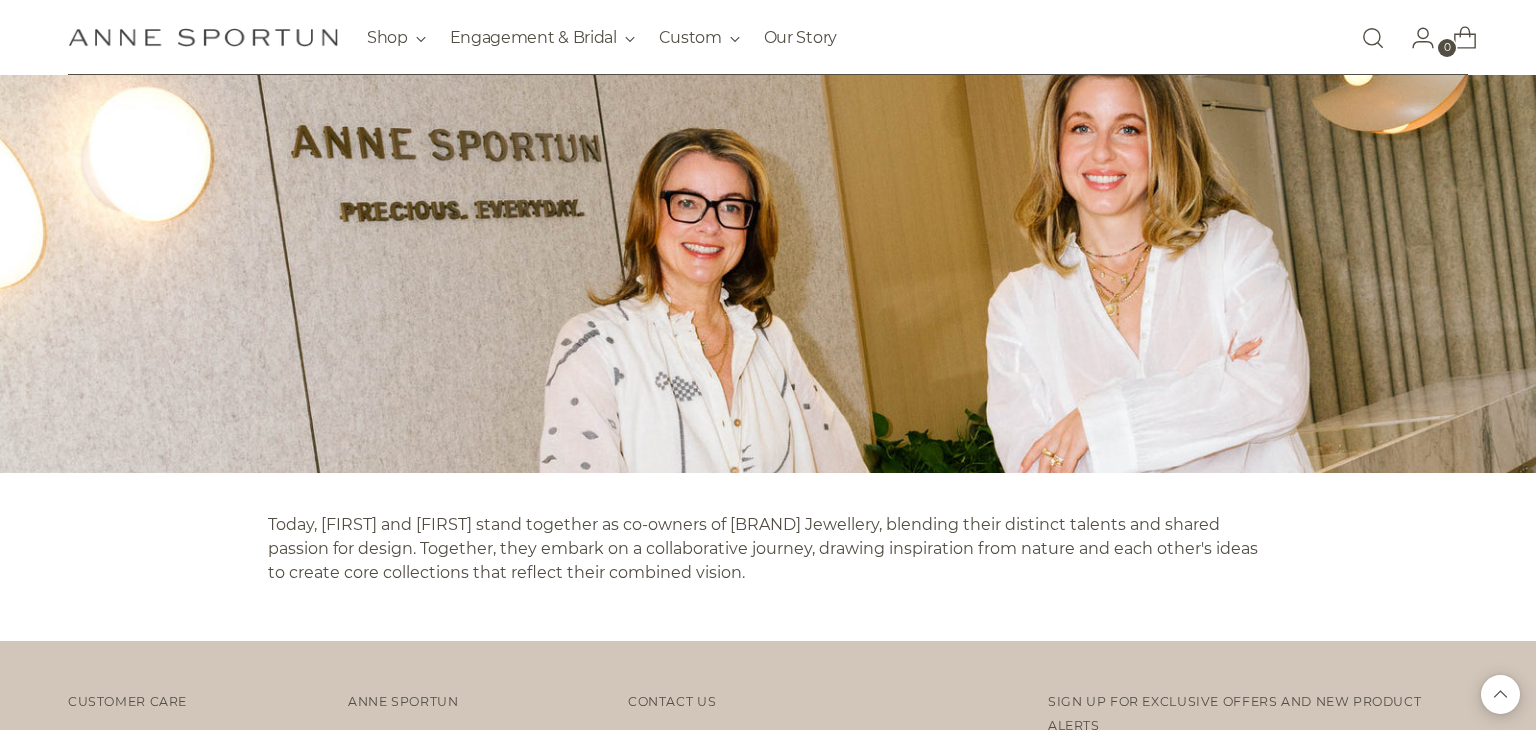 scroll, scrollTop: 2027, scrollLeft: 0, axis: vertical 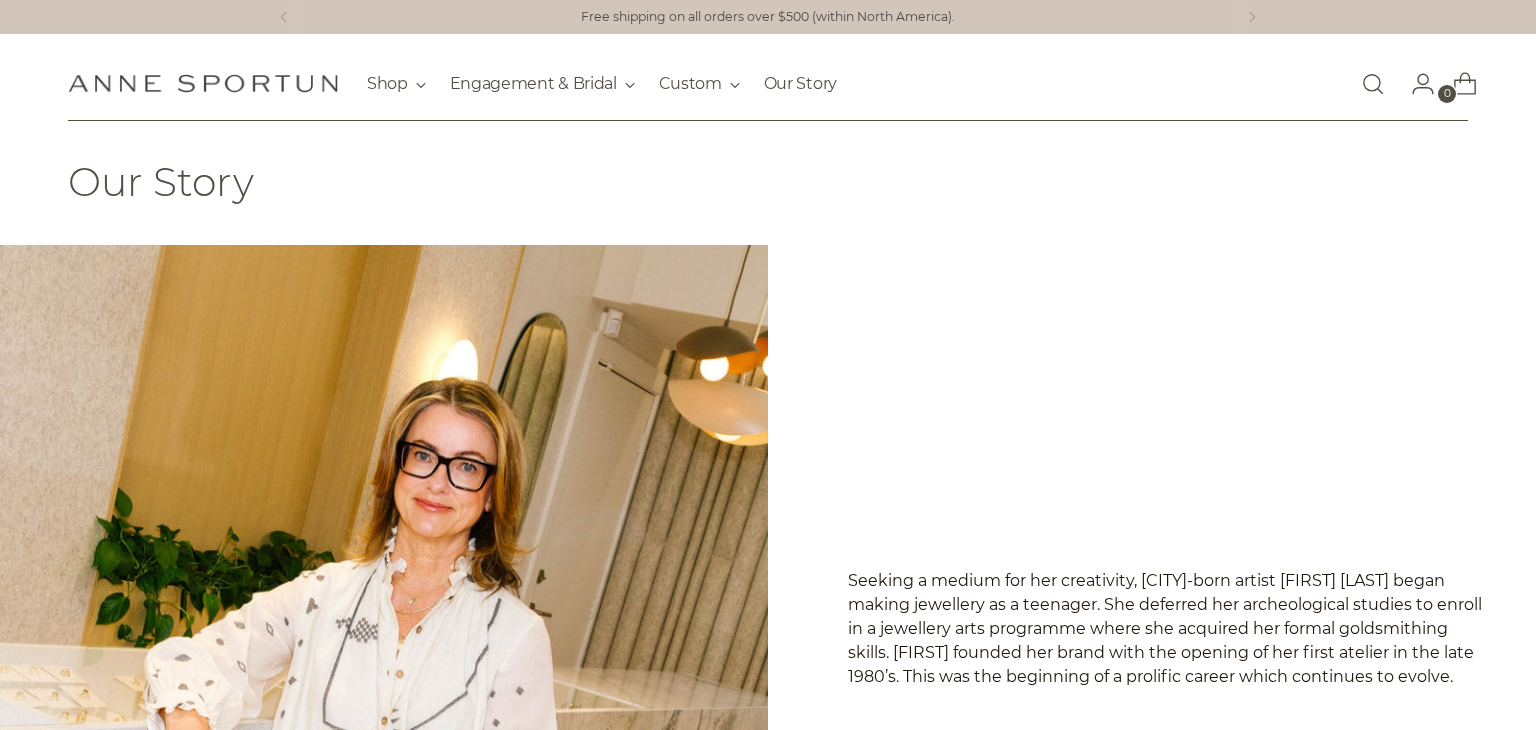 drag, startPoint x: 875, startPoint y: 480, endPoint x: 846, endPoint y: 584, distance: 107.96759 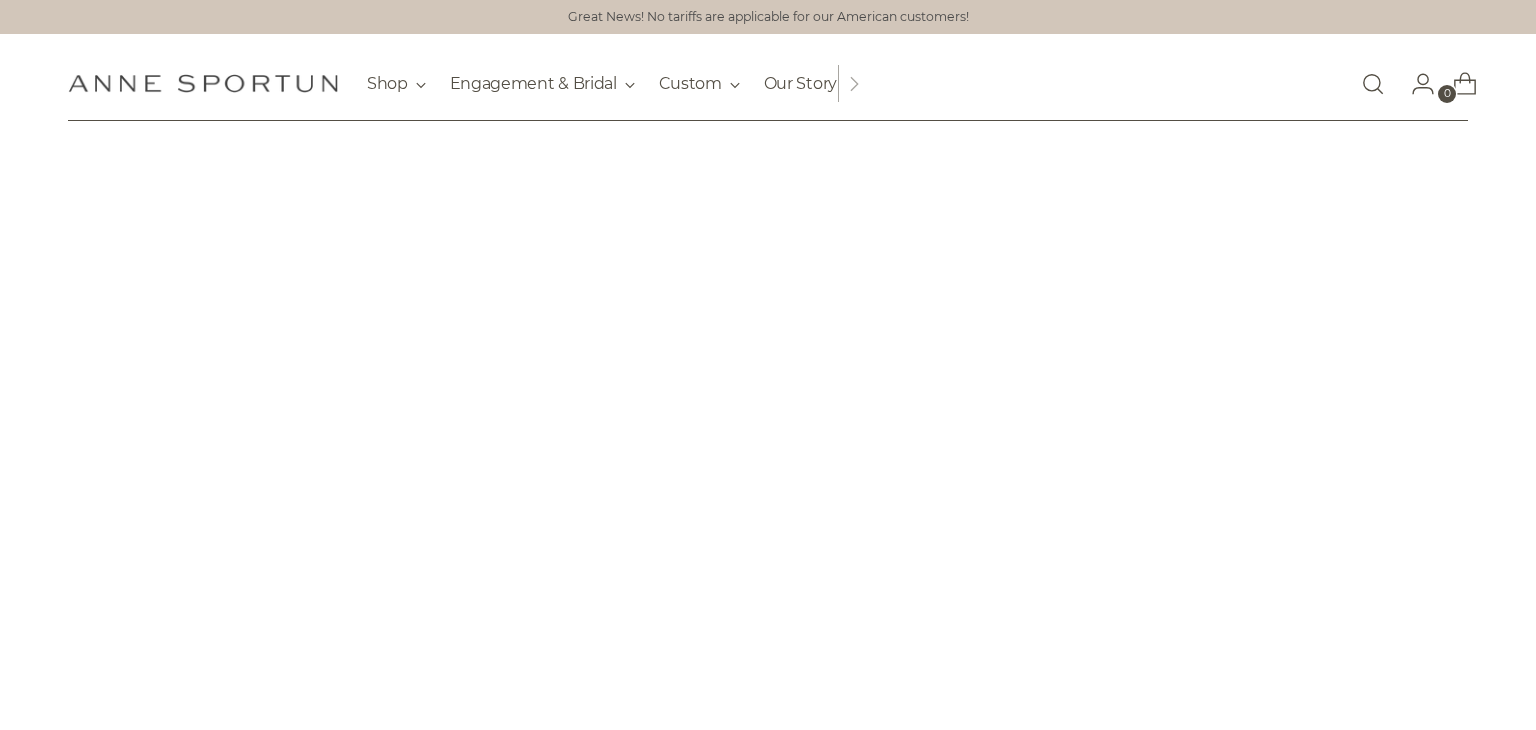 scroll, scrollTop: 0, scrollLeft: 0, axis: both 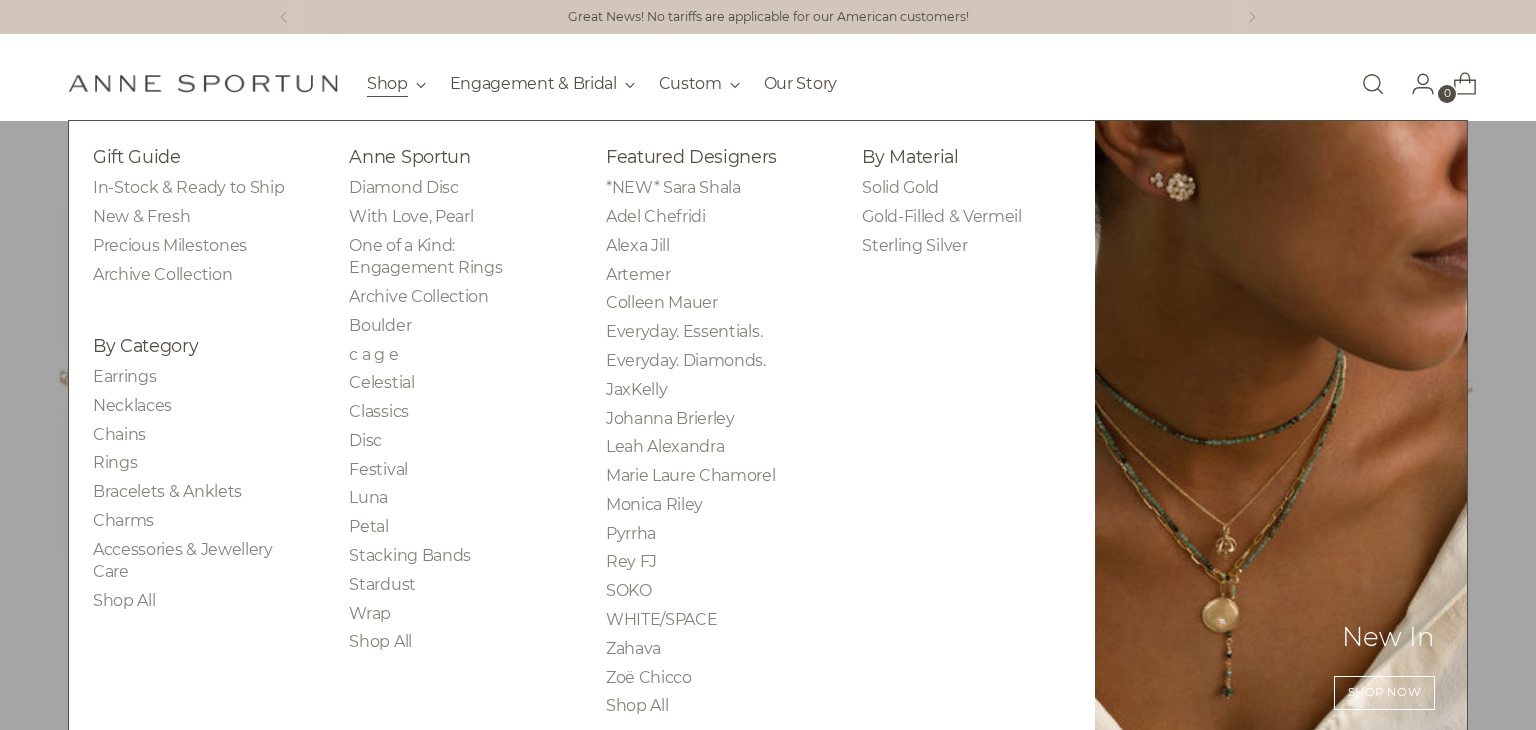 click on "Shop" at bounding box center [396, 84] 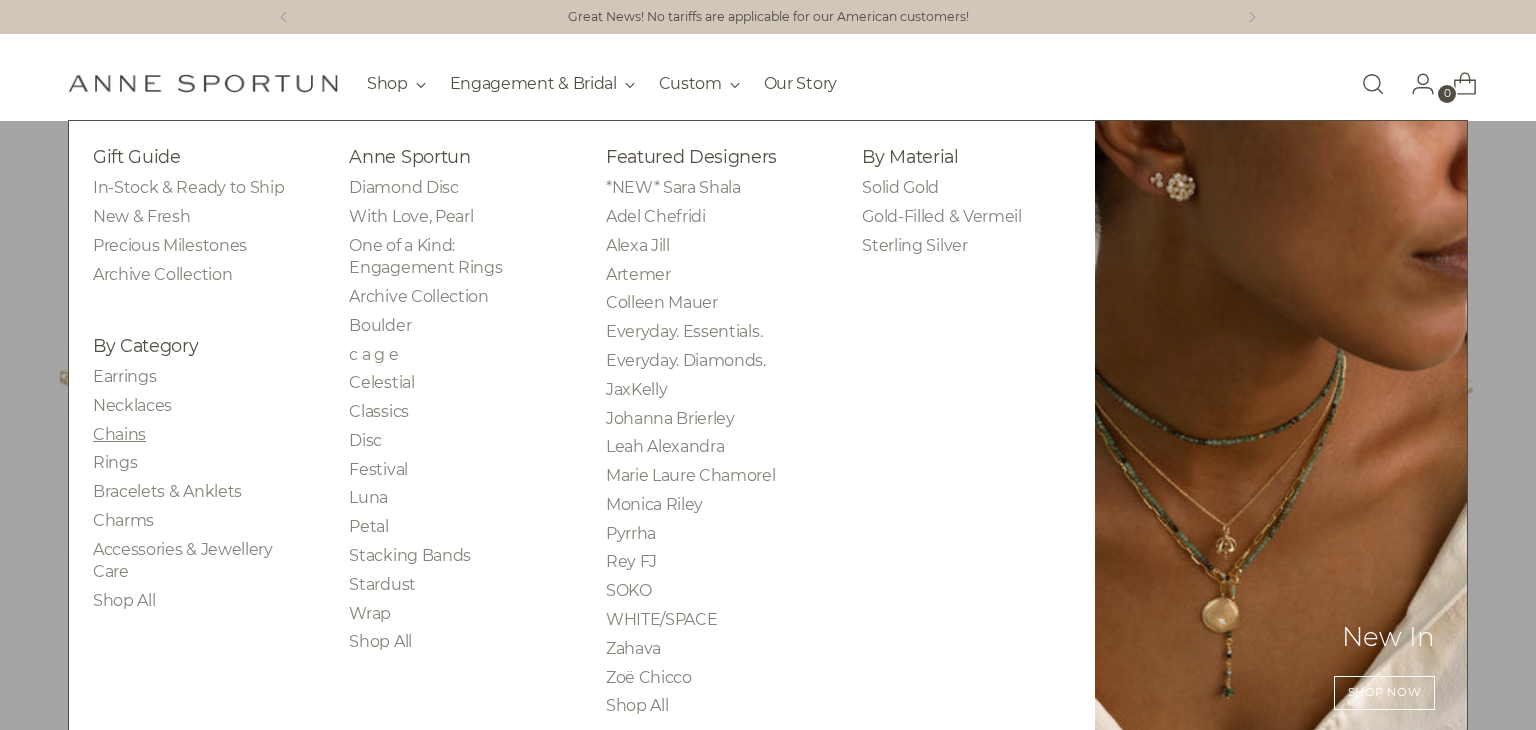 click on "Chains" at bounding box center (119, 434) 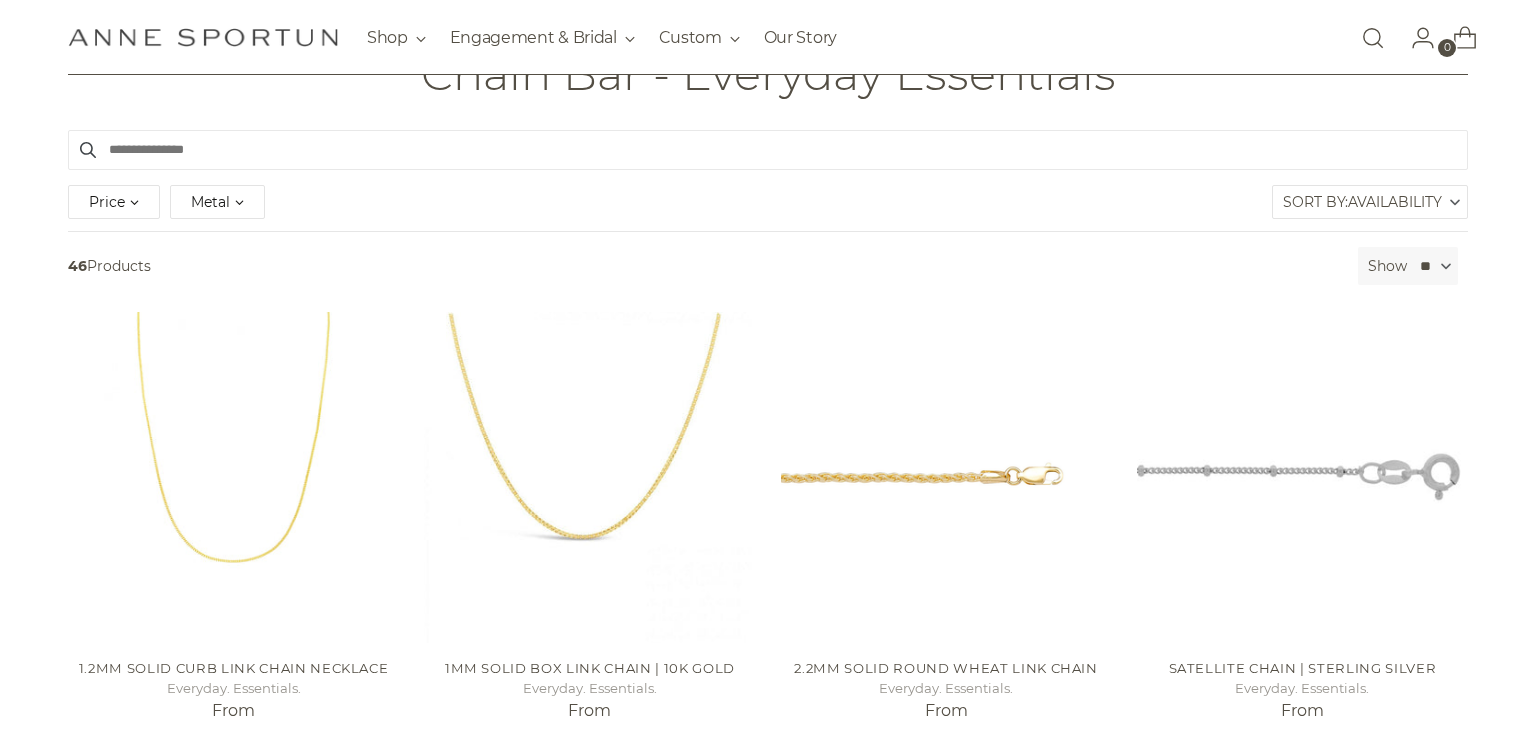 scroll, scrollTop: 0, scrollLeft: 0, axis: both 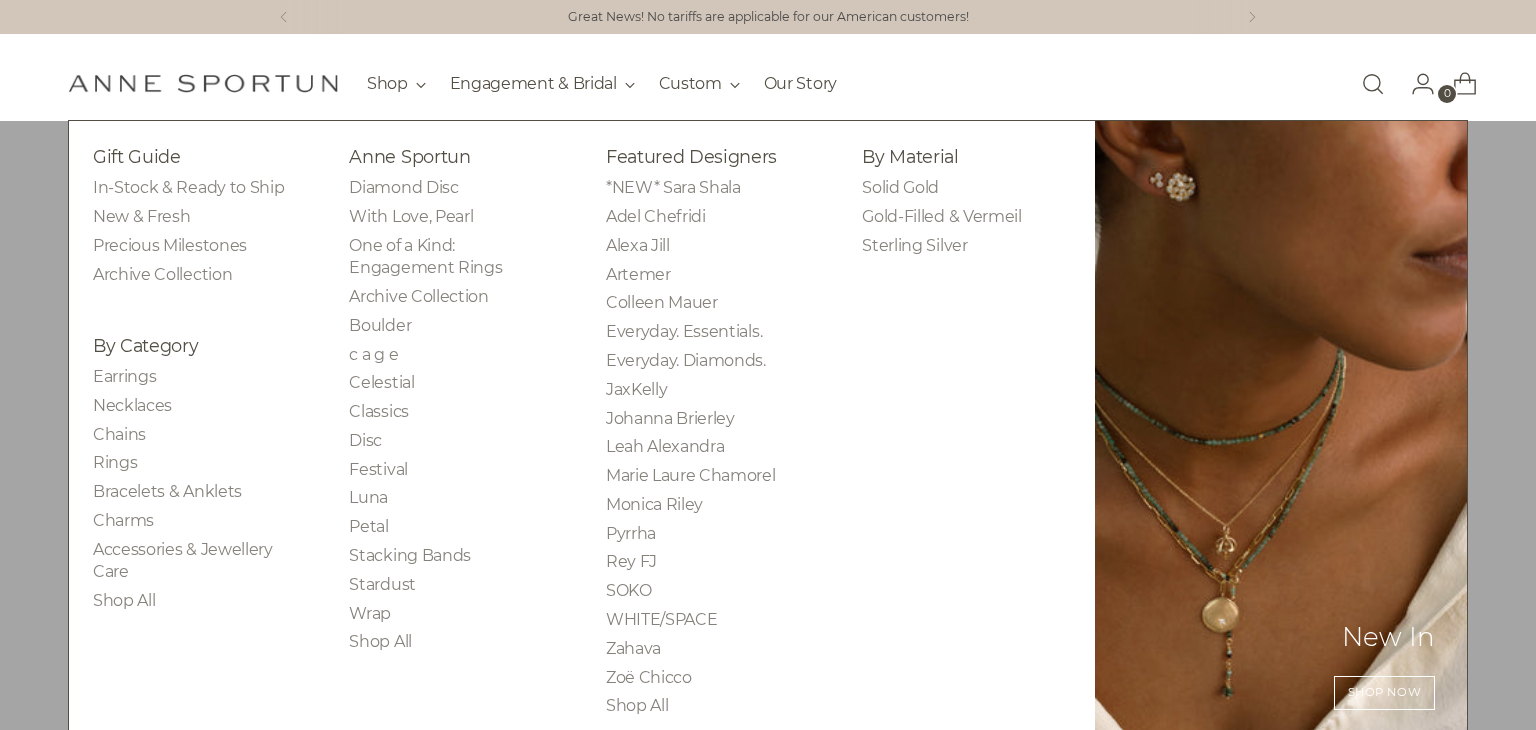 click on "In-Stock & Ready to Ship
New & Fresh
Precious Milestones
Archive Collection" at bounding box center [197, 231] 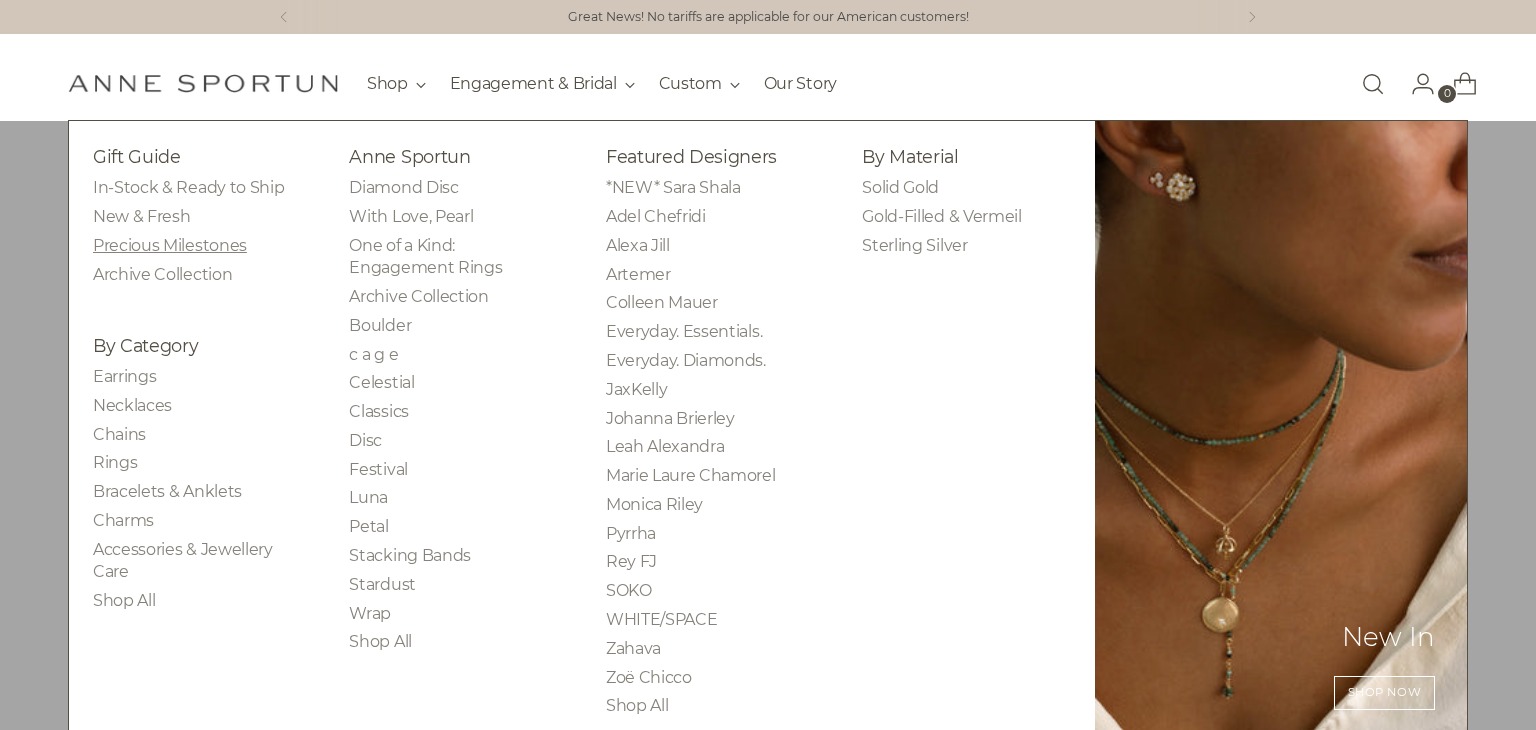 click on "Precious Milestones" at bounding box center [170, 245] 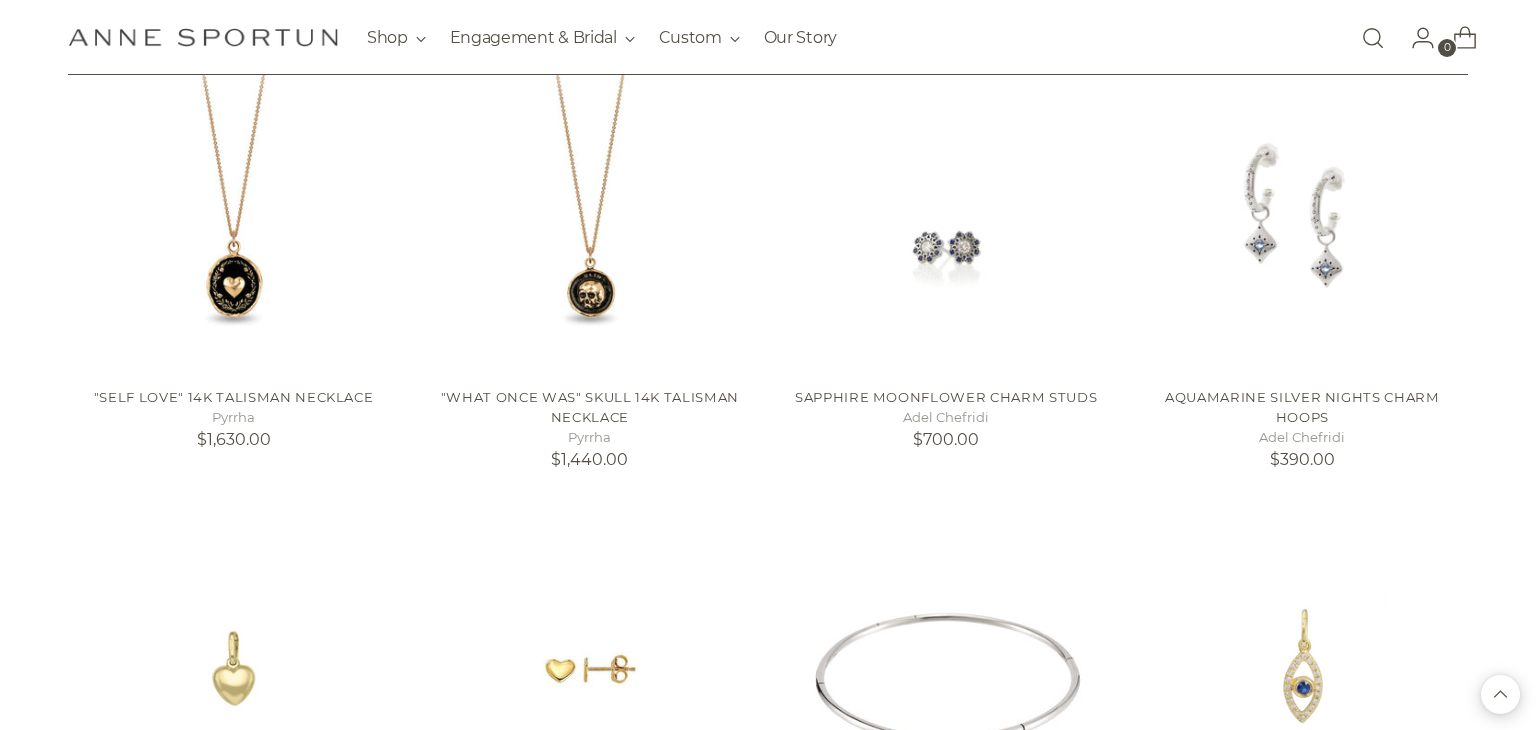 scroll, scrollTop: 434, scrollLeft: 0, axis: vertical 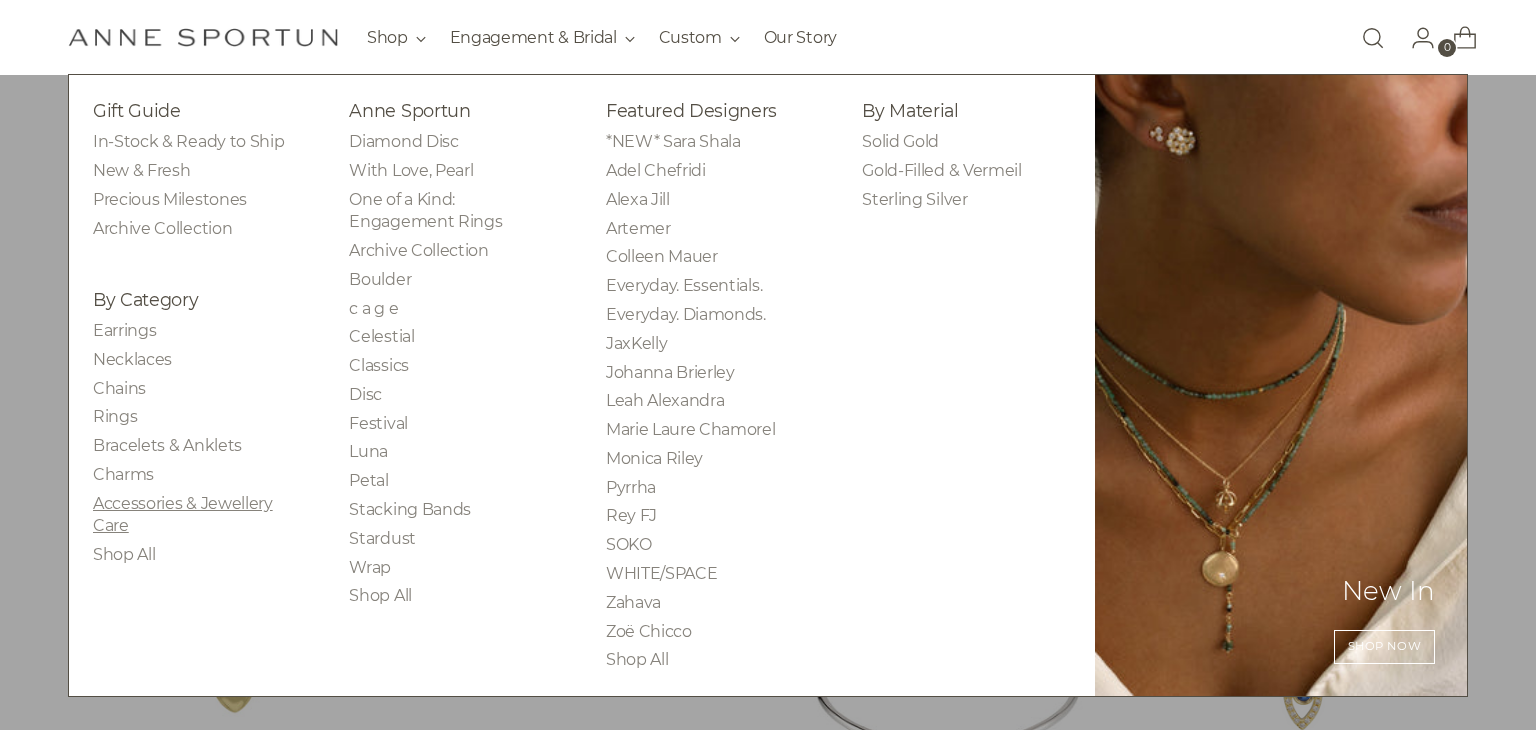 click on "Accessories & Jewellery Care" at bounding box center [183, 514] 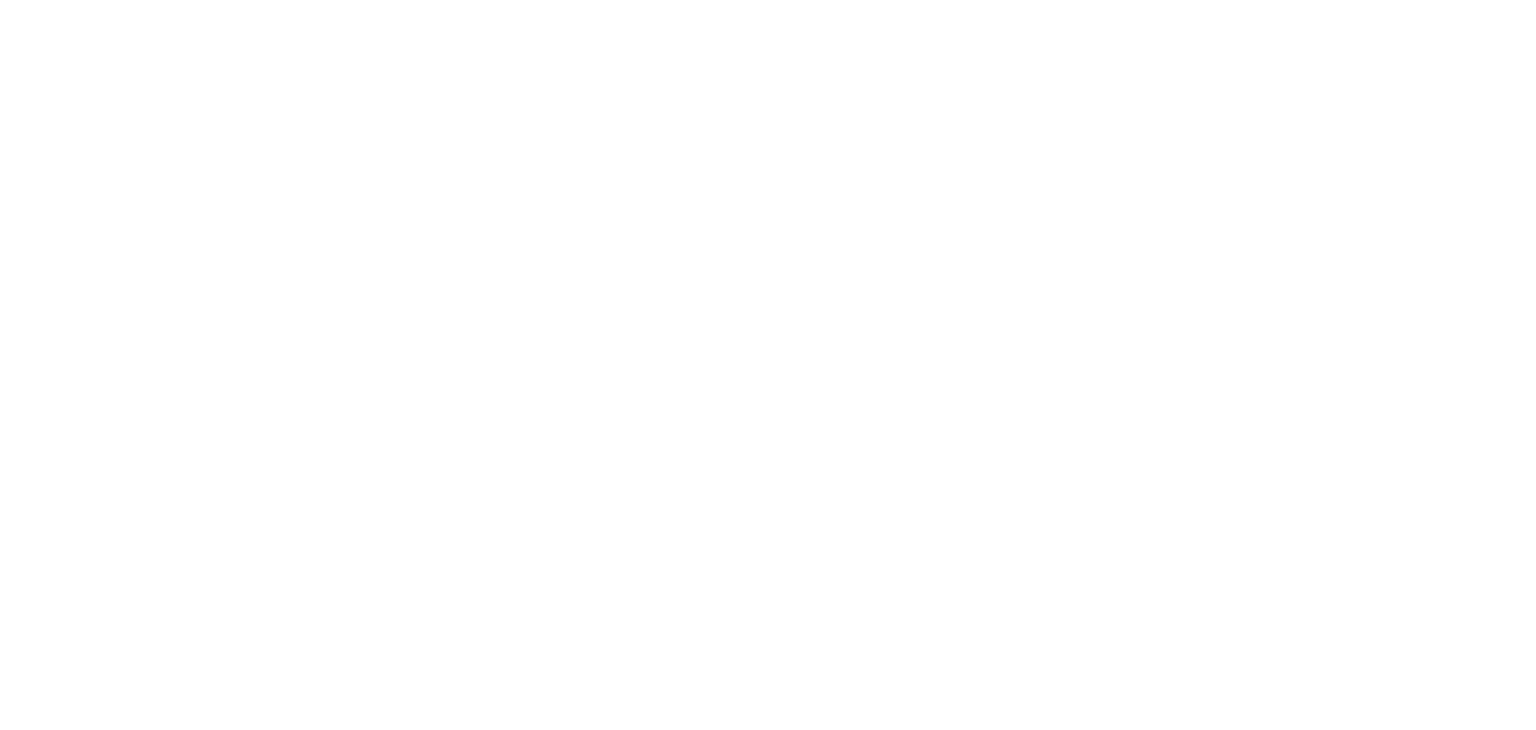 scroll, scrollTop: 0, scrollLeft: 0, axis: both 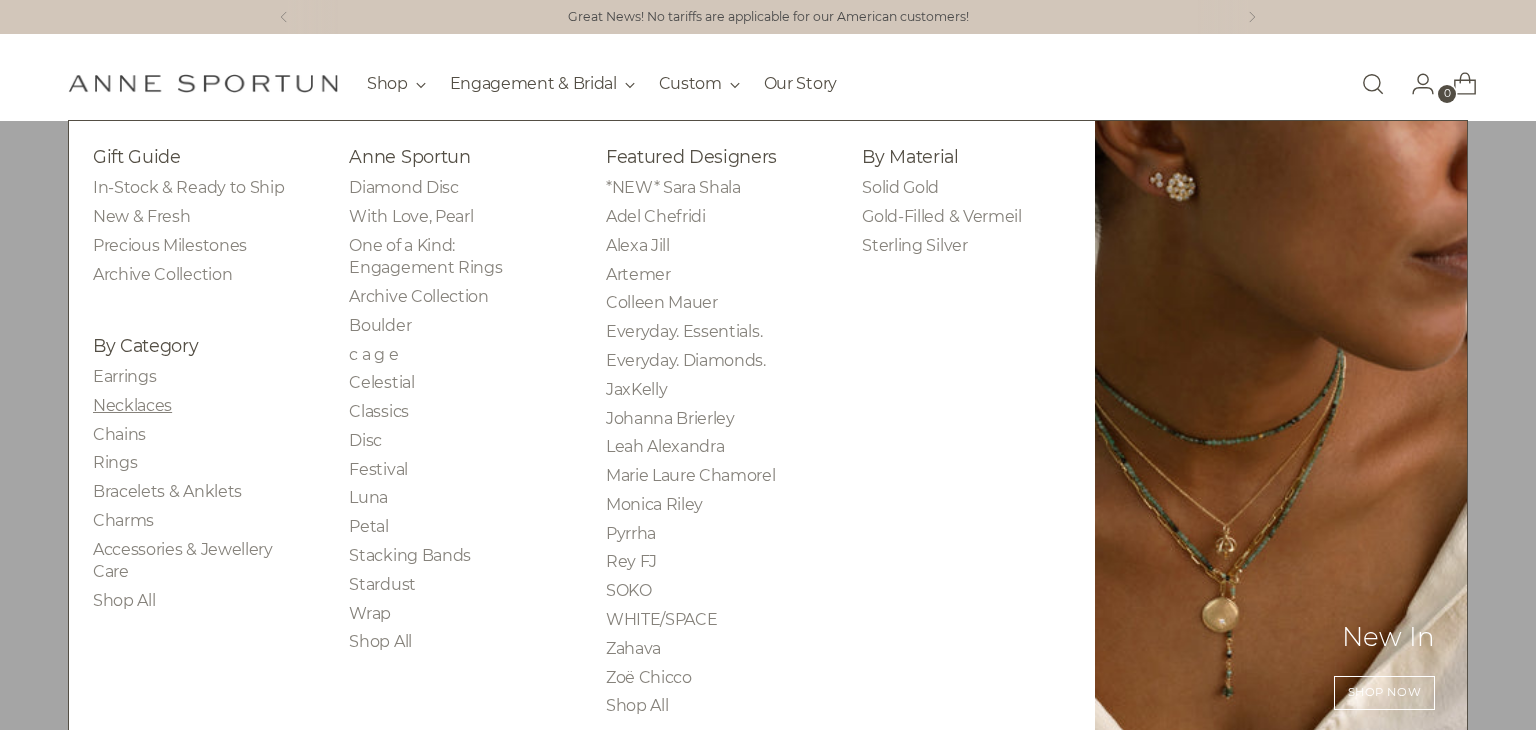 click on "Necklaces" at bounding box center (132, 405) 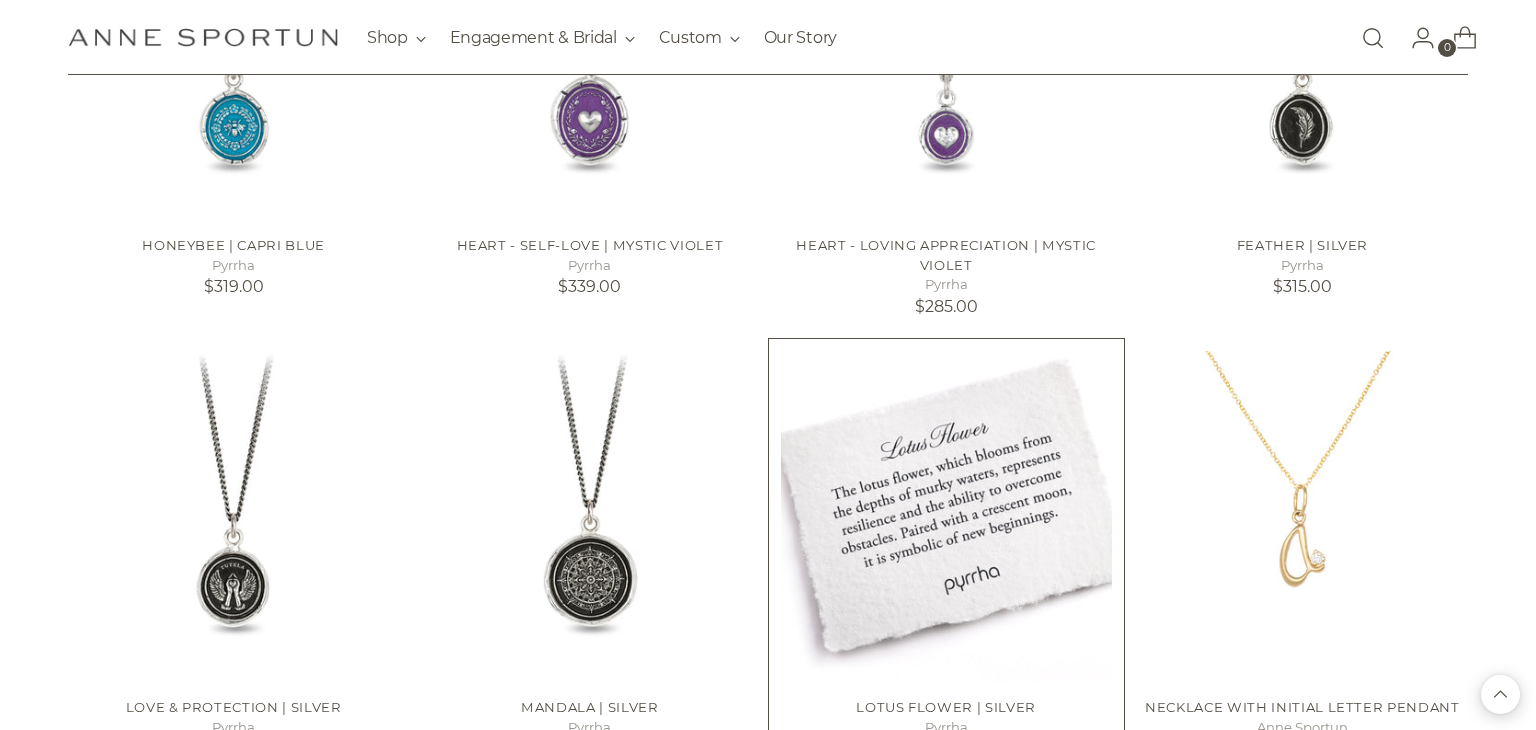 scroll, scrollTop: 1378, scrollLeft: 0, axis: vertical 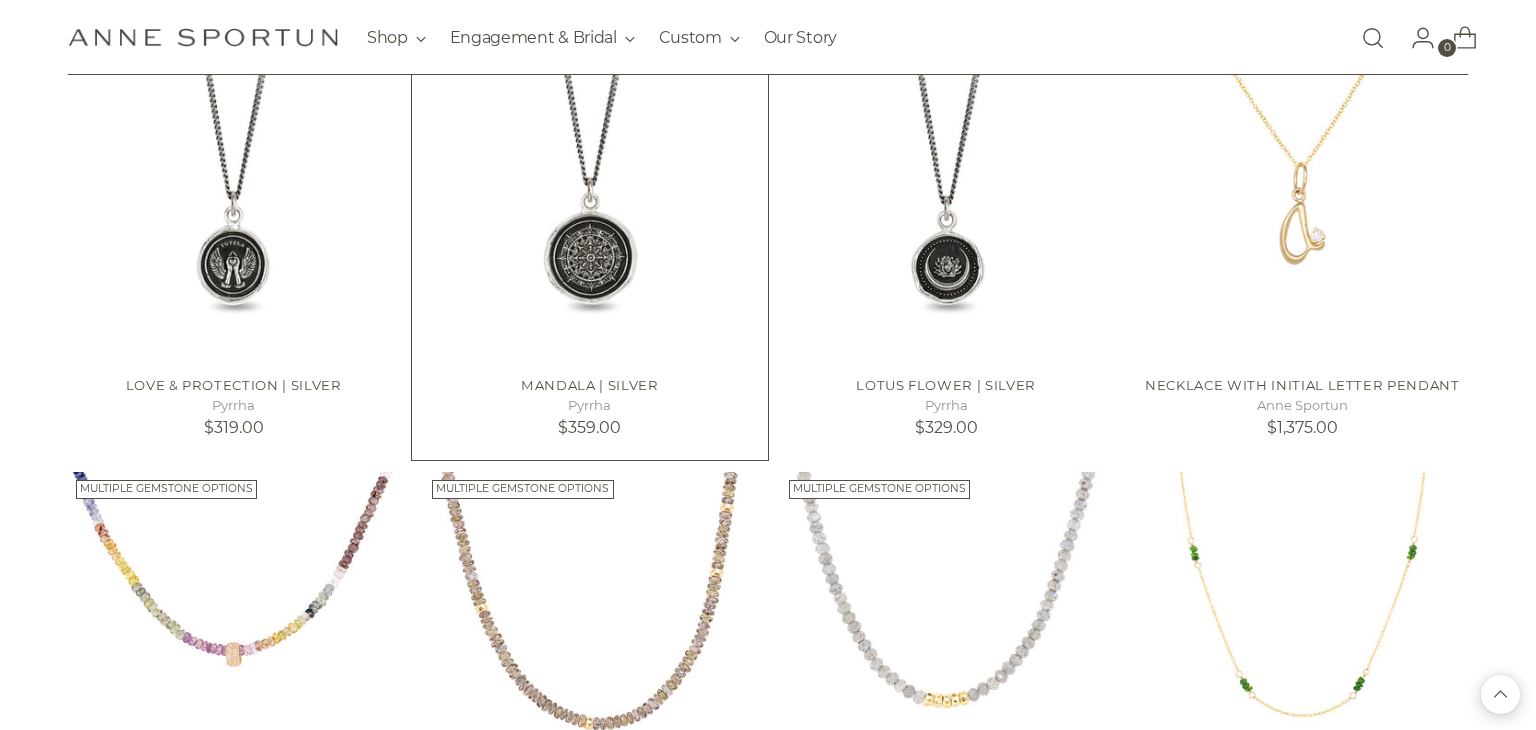 click at bounding box center (0, 0) 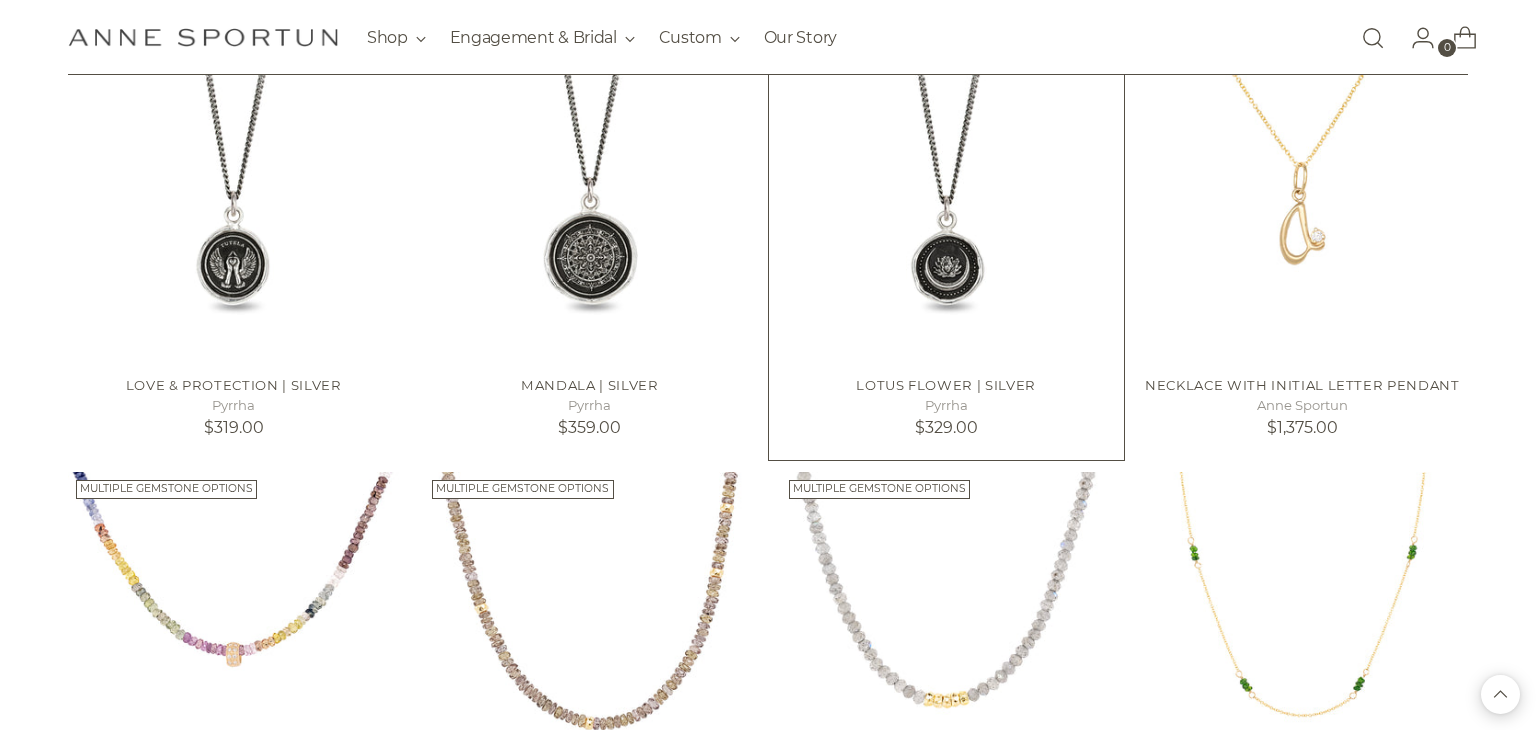 click at bounding box center [0, 0] 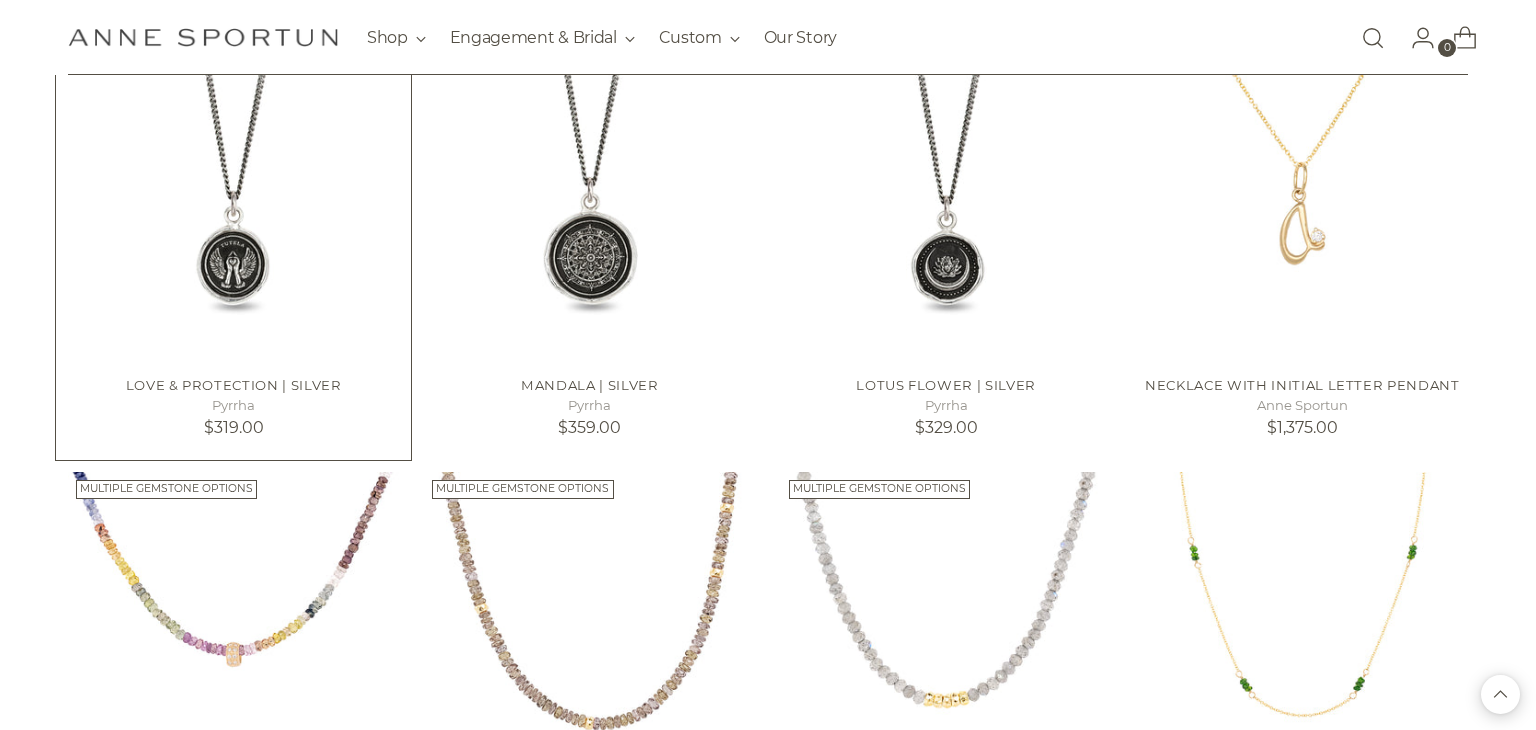 click at bounding box center [0, 0] 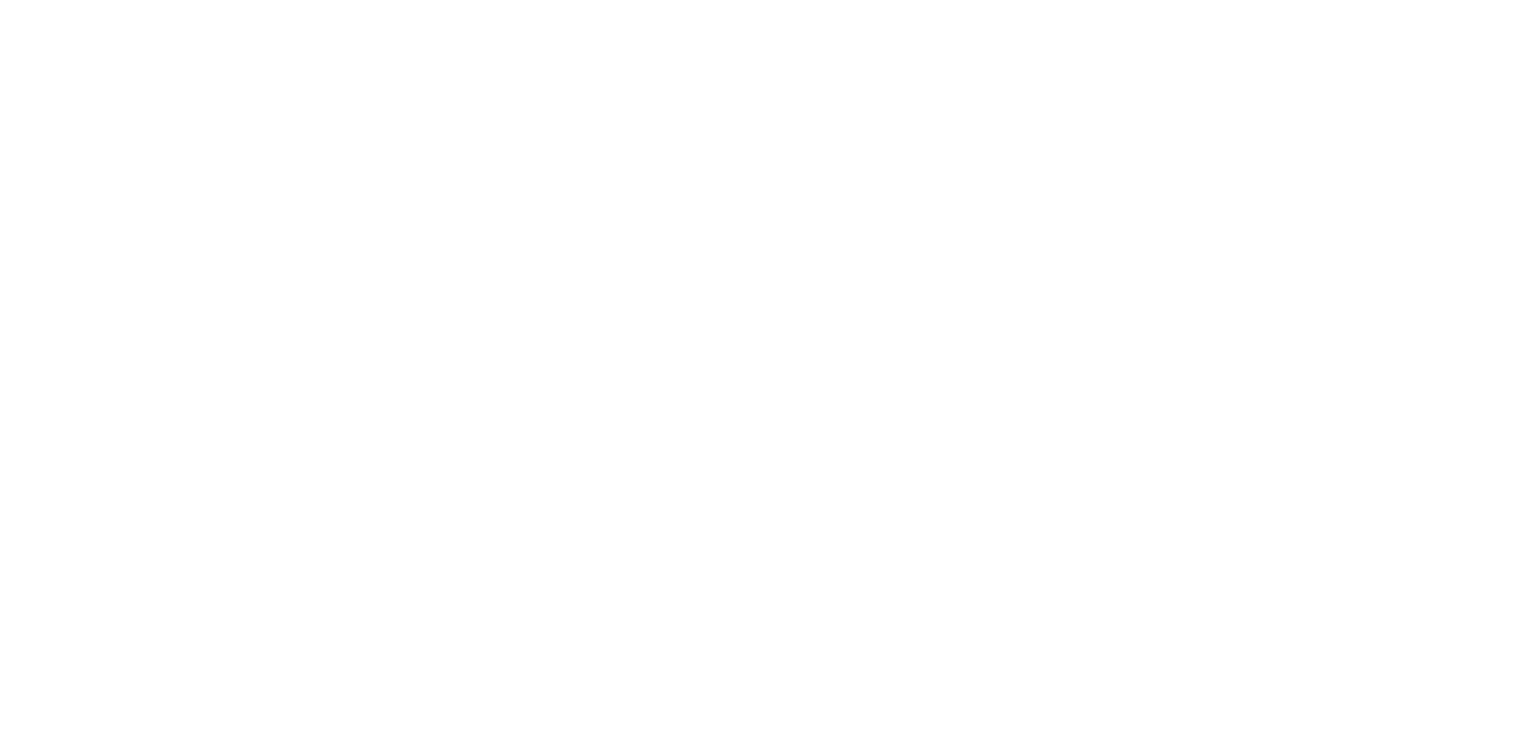 scroll, scrollTop: 0, scrollLeft: 0, axis: both 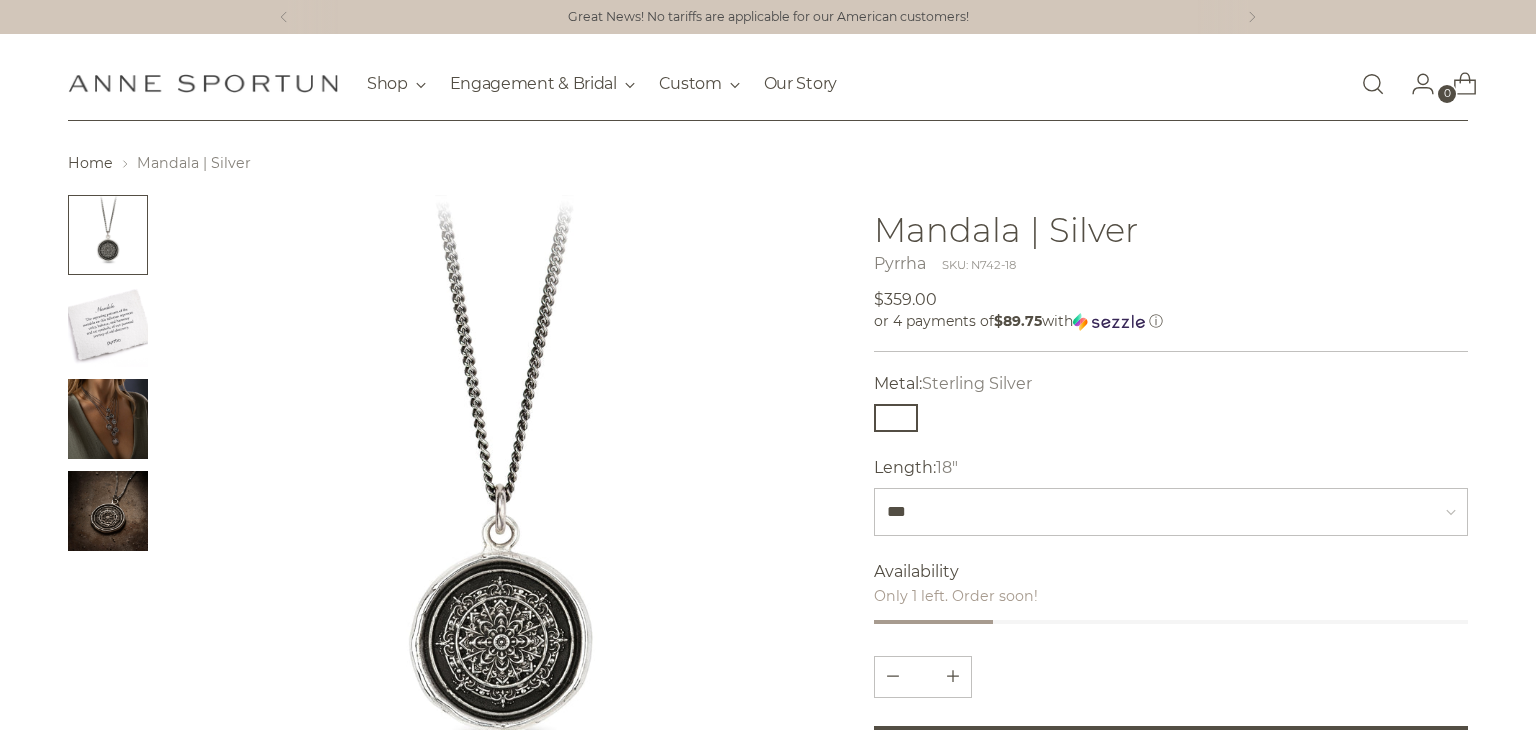 click at bounding box center (108, 419) 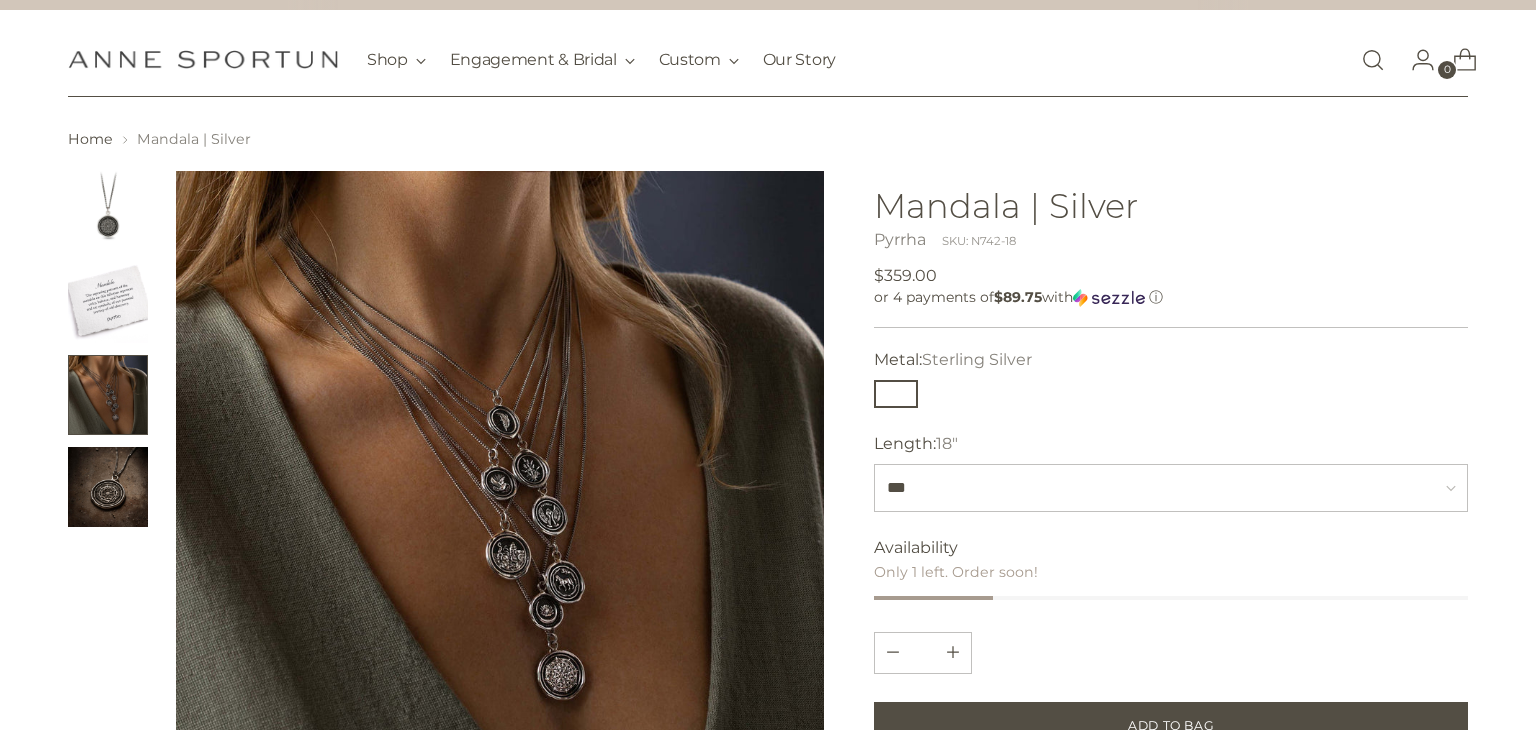 scroll, scrollTop: 176, scrollLeft: 0, axis: vertical 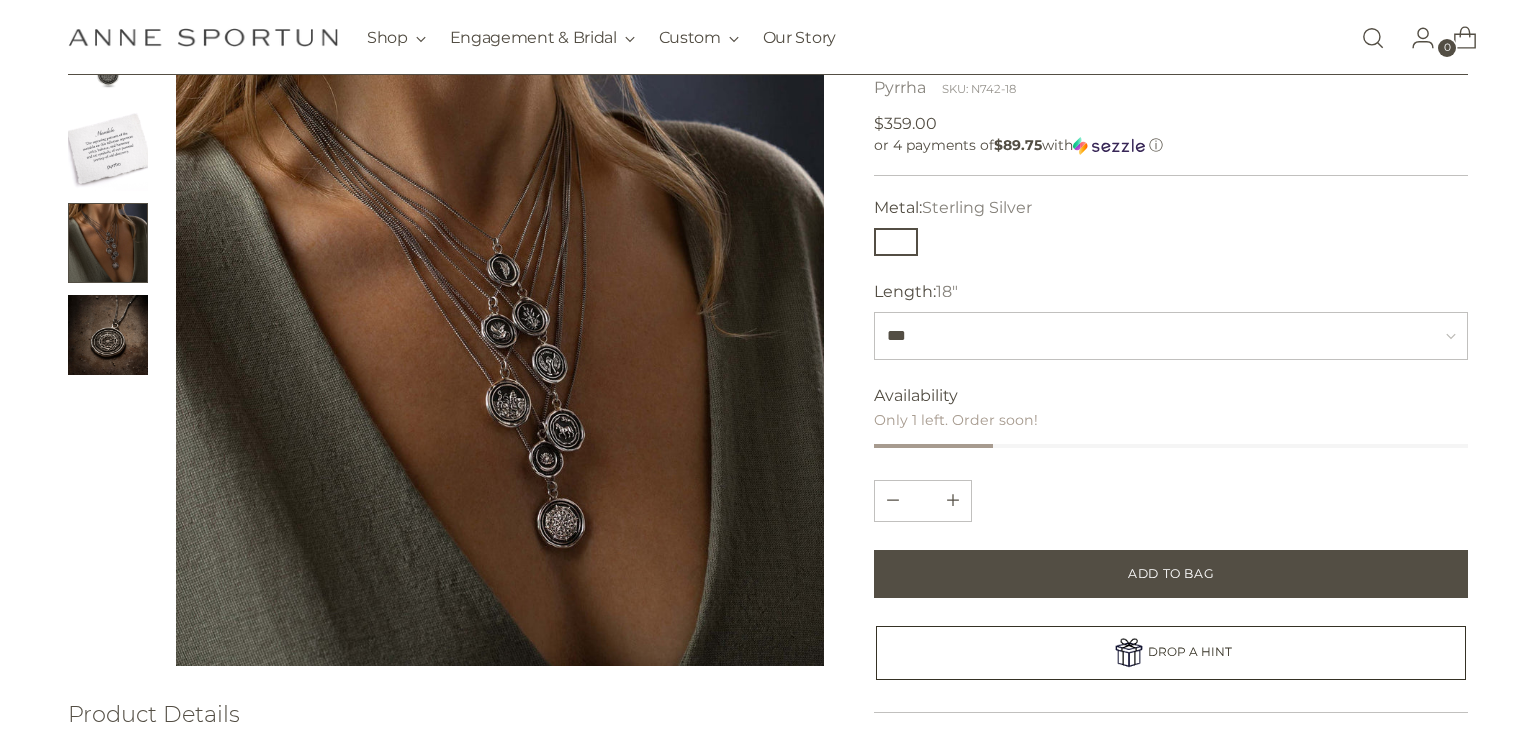 click at bounding box center [108, 335] 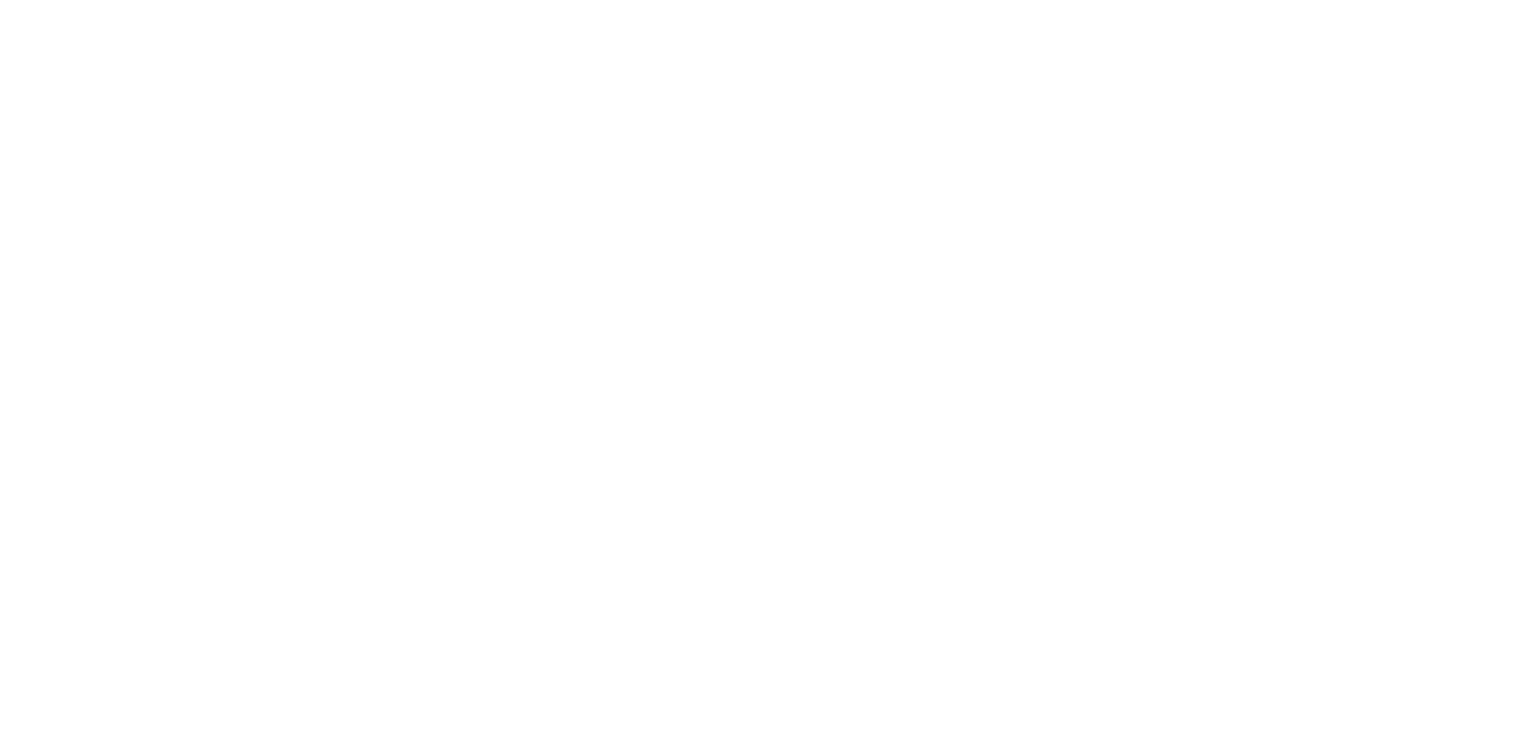 scroll, scrollTop: 0, scrollLeft: 0, axis: both 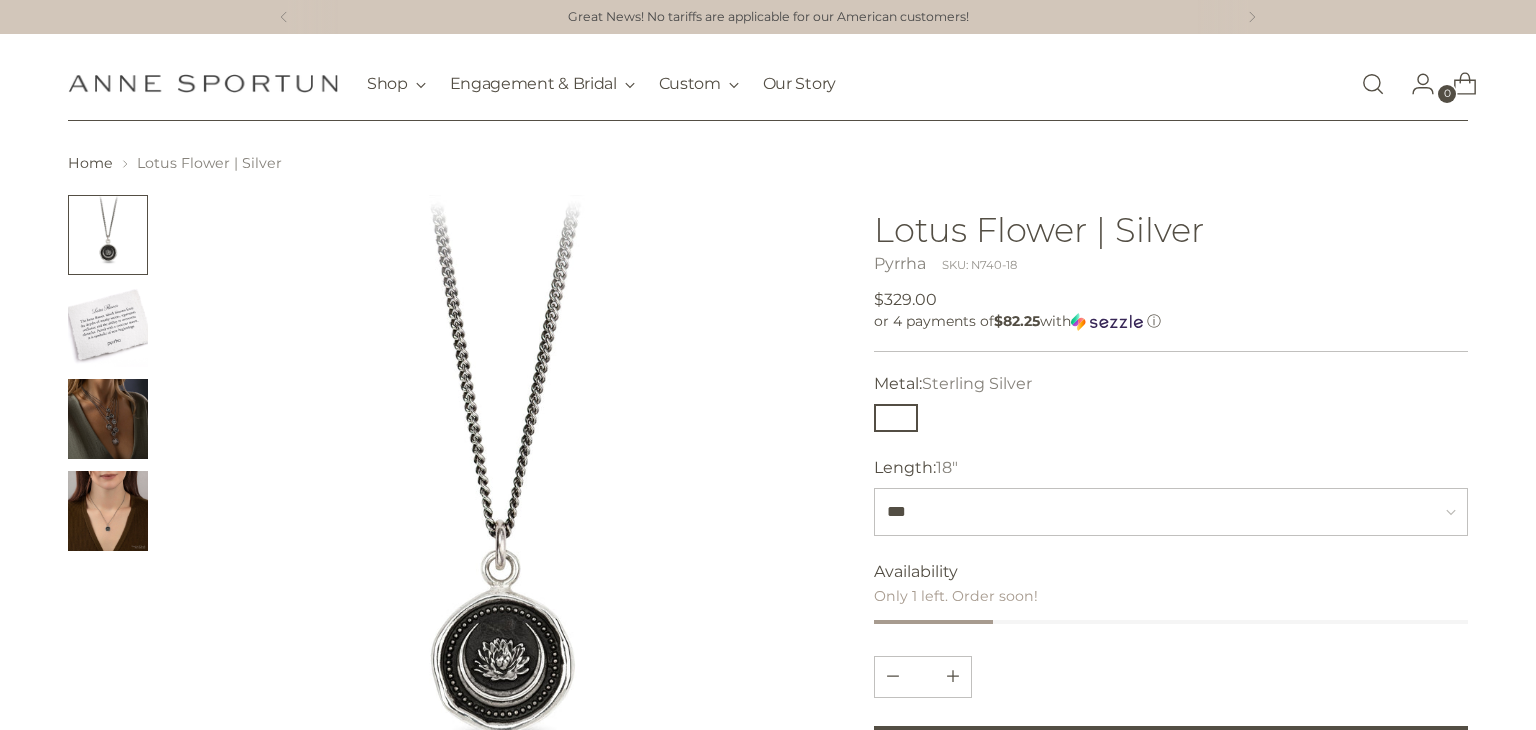 click at bounding box center [108, 511] 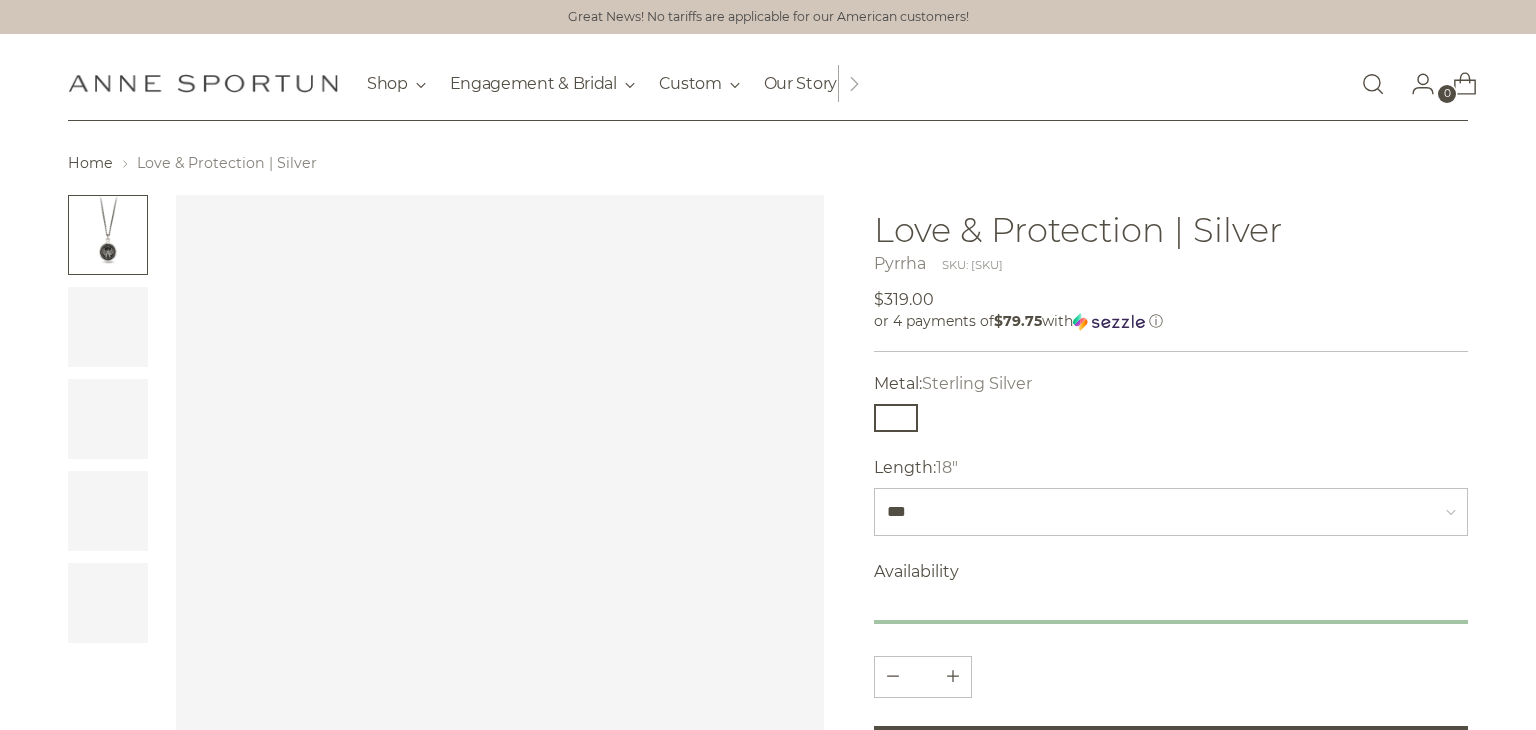 scroll, scrollTop: 0, scrollLeft: 0, axis: both 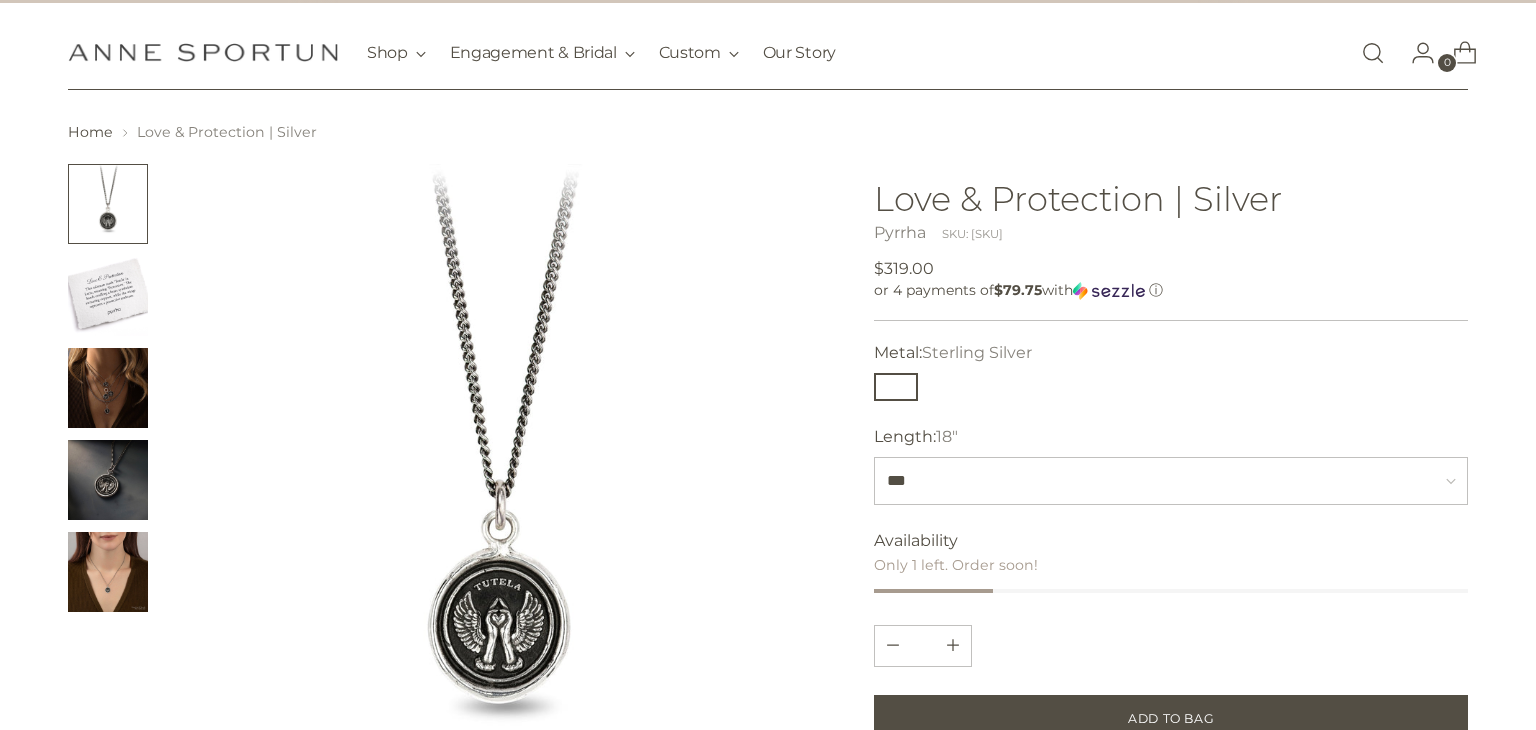 click at bounding box center [108, 388] 